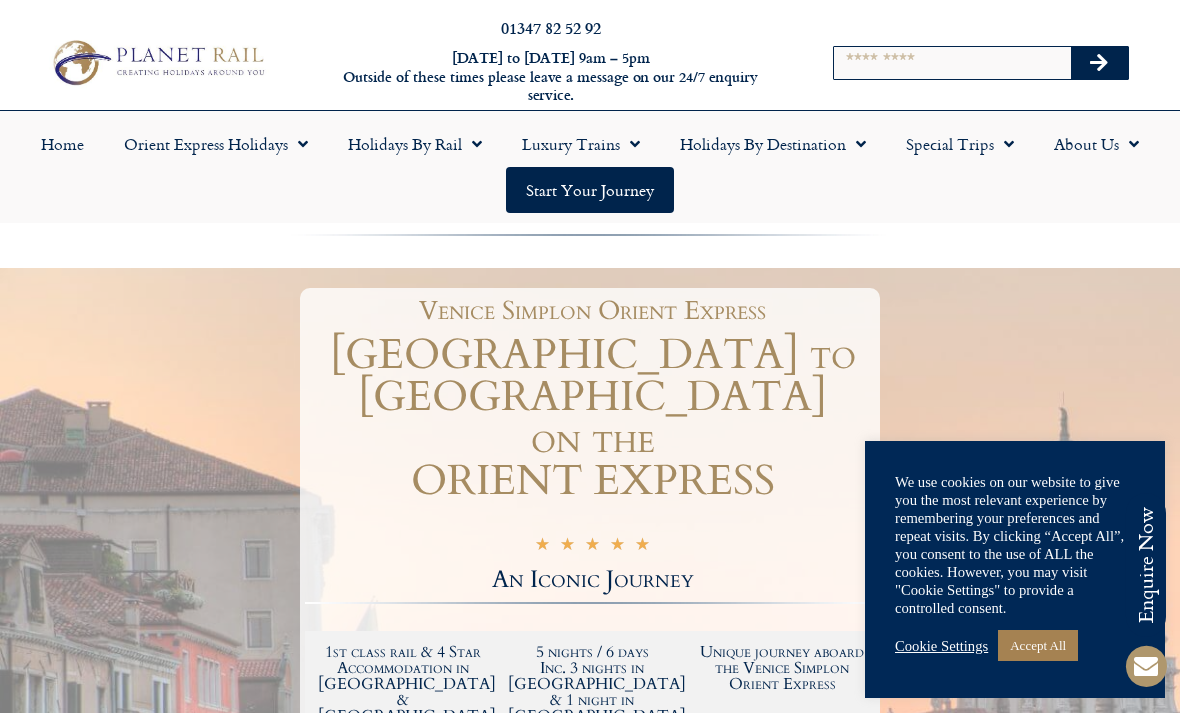 scroll, scrollTop: 0, scrollLeft: 0, axis: both 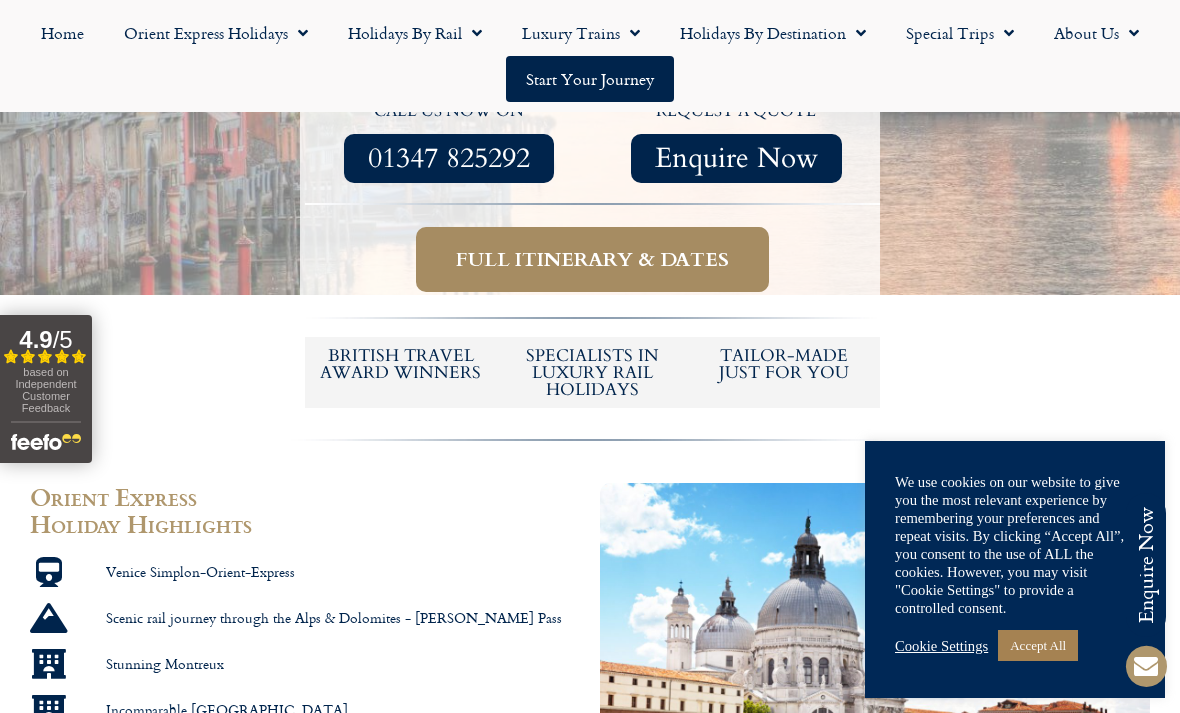 click on "Full itinerary & dates" at bounding box center [592, 259] 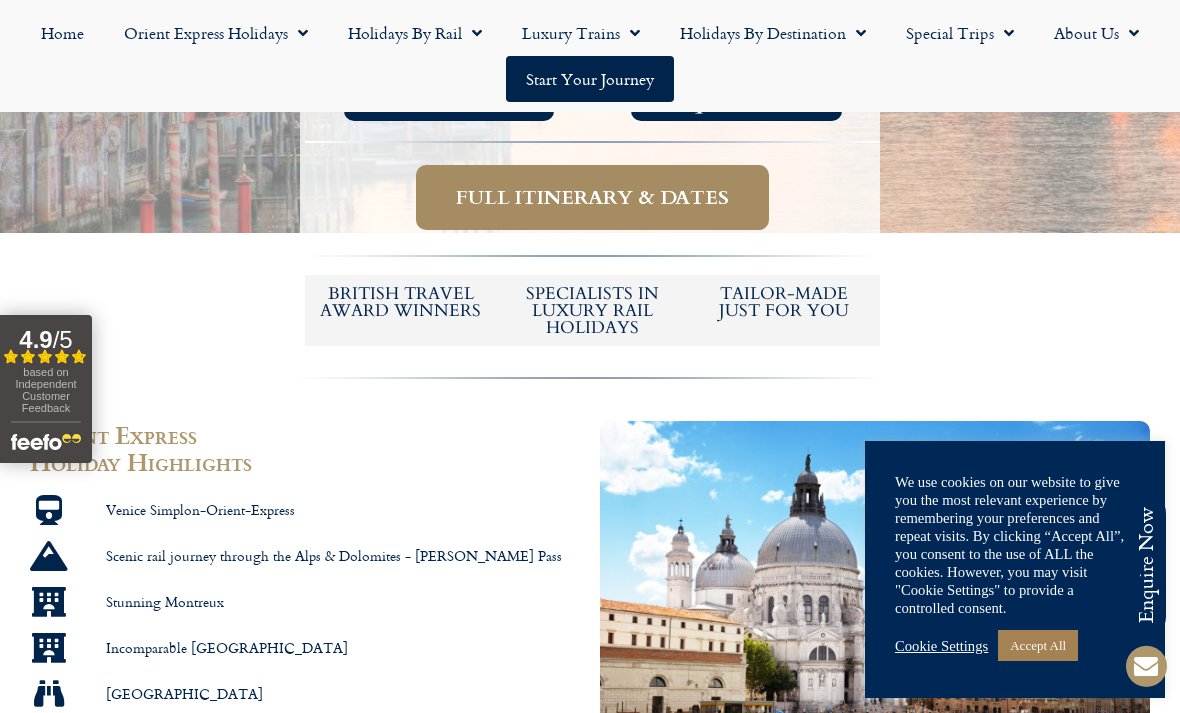 scroll, scrollTop: 958, scrollLeft: 0, axis: vertical 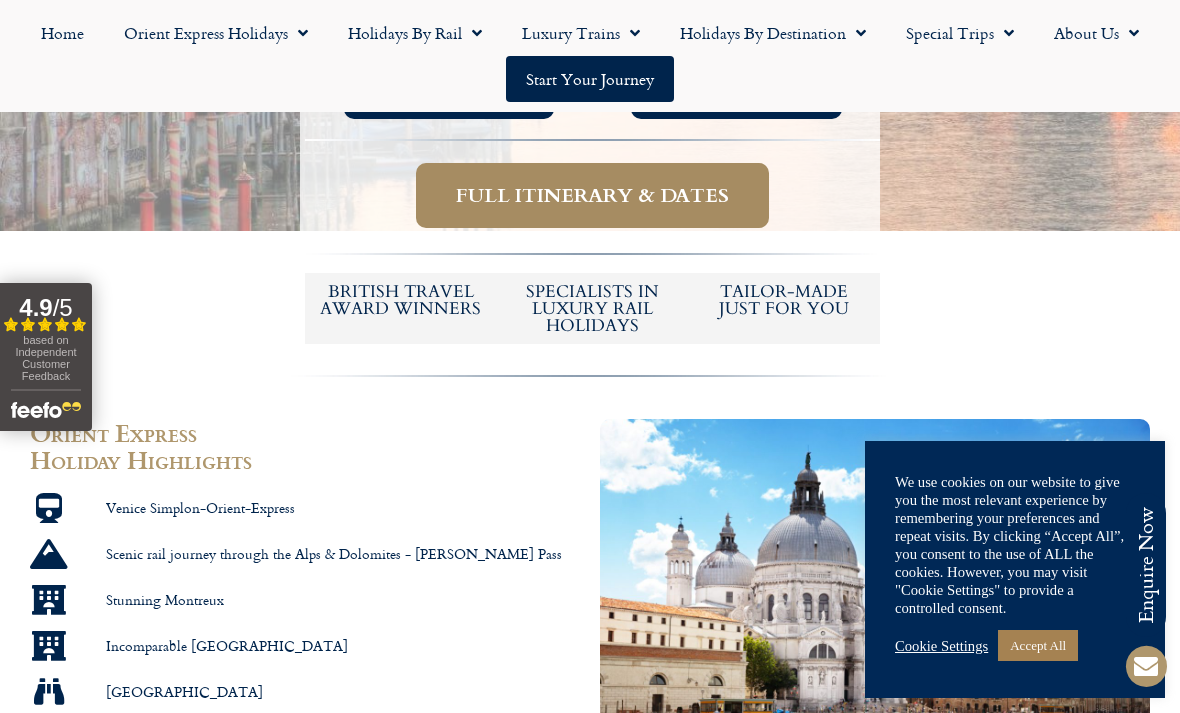 click on "Start your Journey" 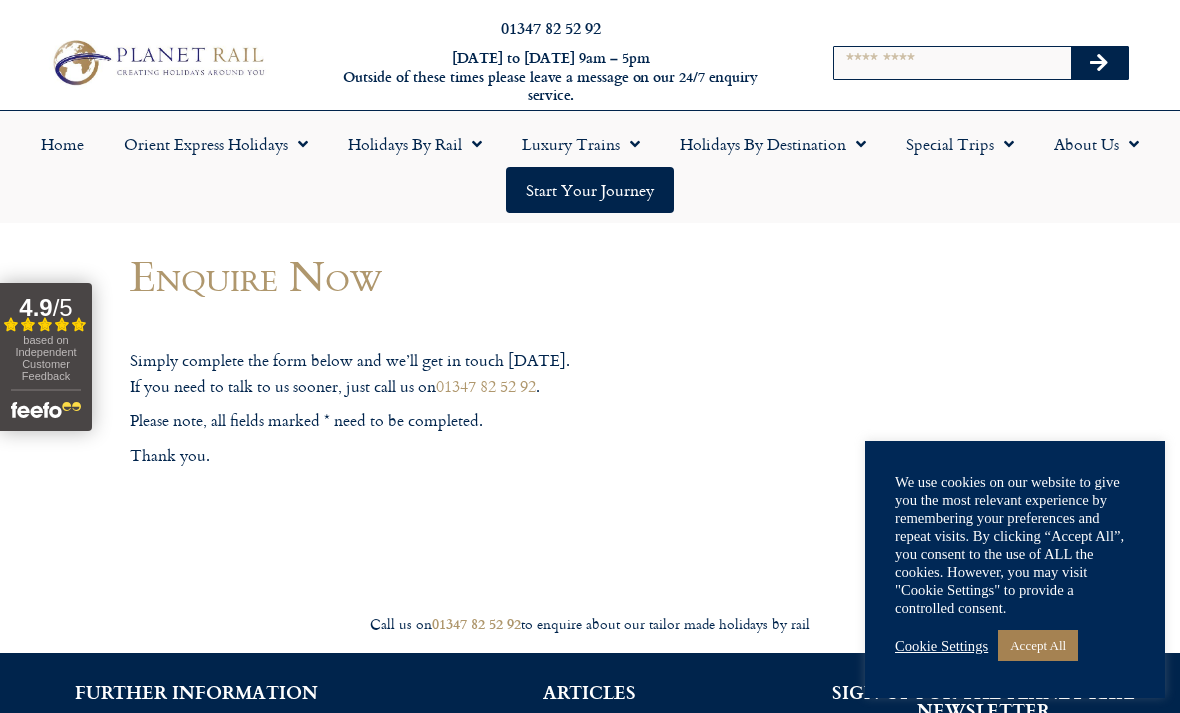 scroll, scrollTop: 0, scrollLeft: 0, axis: both 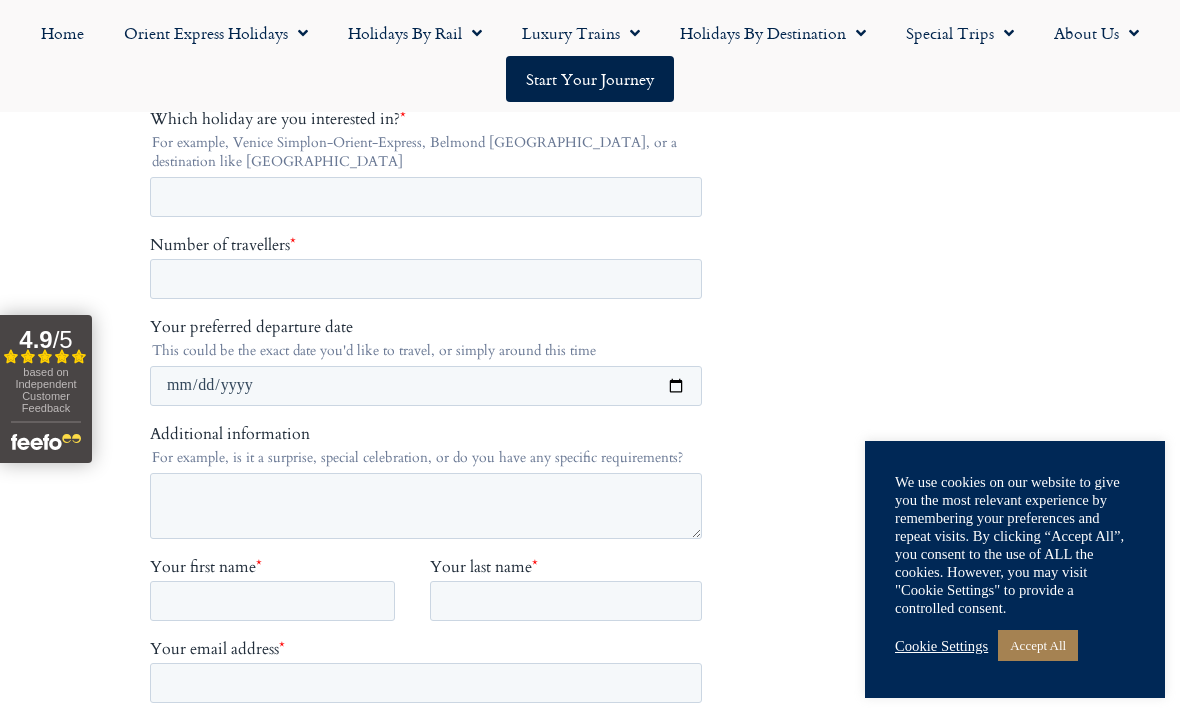 click on "Special Trips" 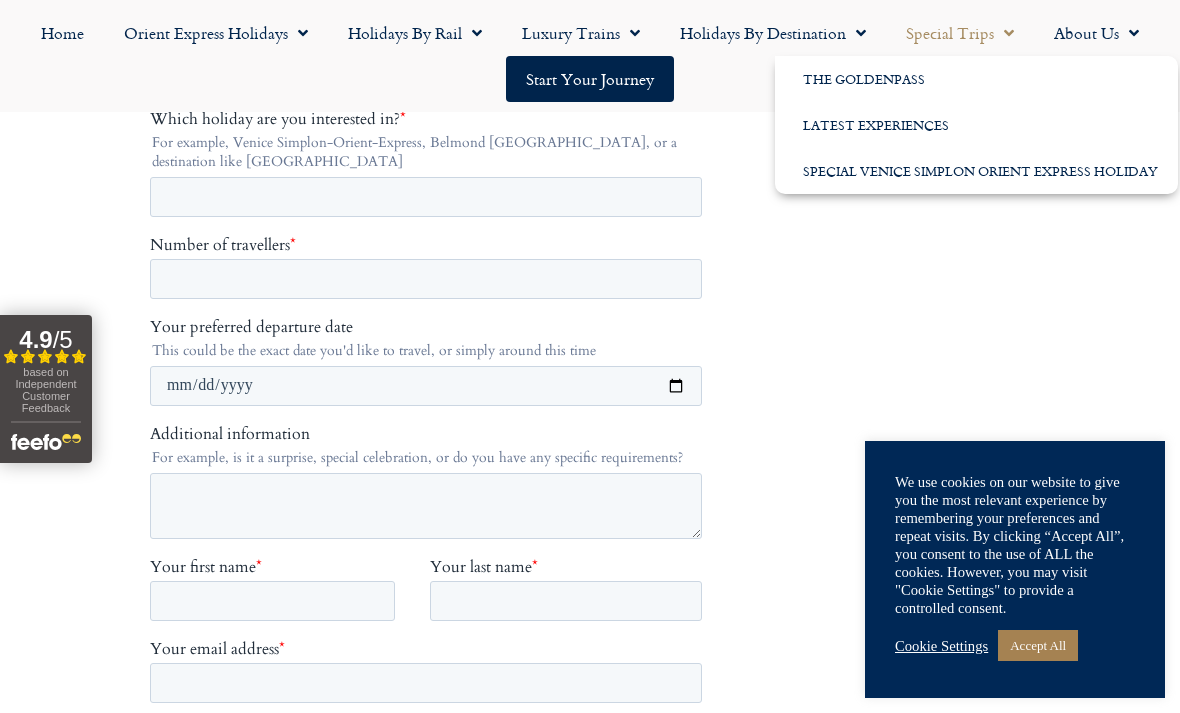 click on "Latest Experiences" 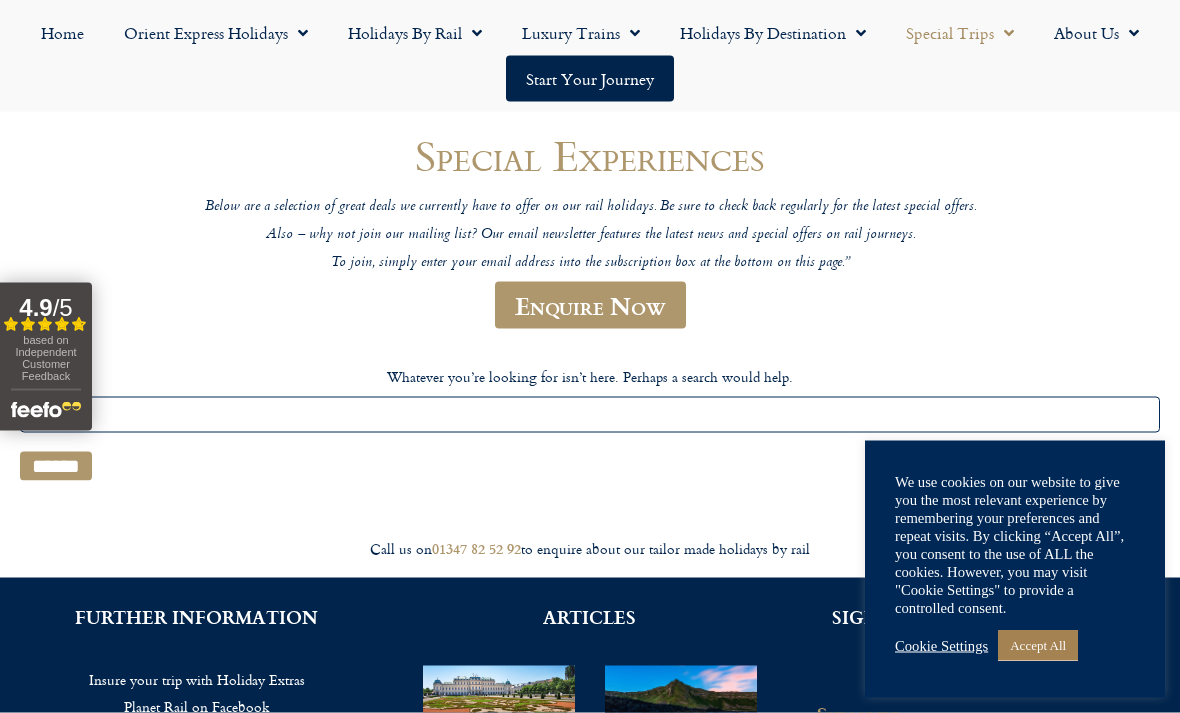 scroll, scrollTop: 165, scrollLeft: 0, axis: vertical 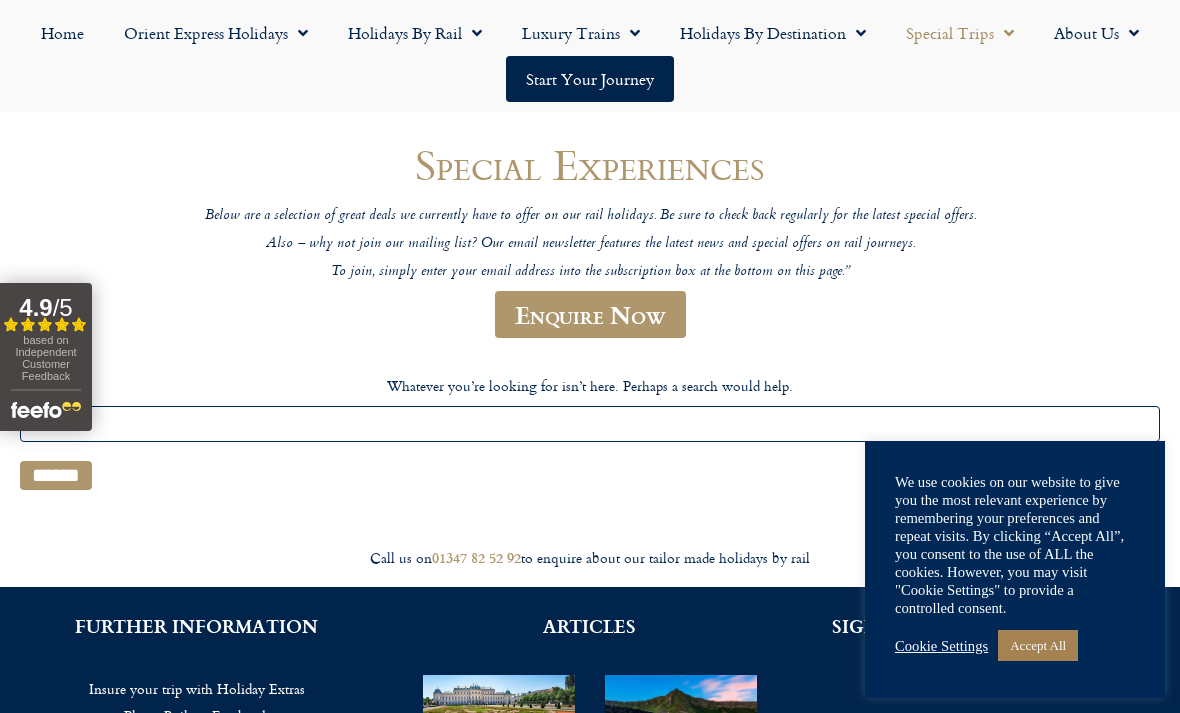 click on "Holidays by Destination" 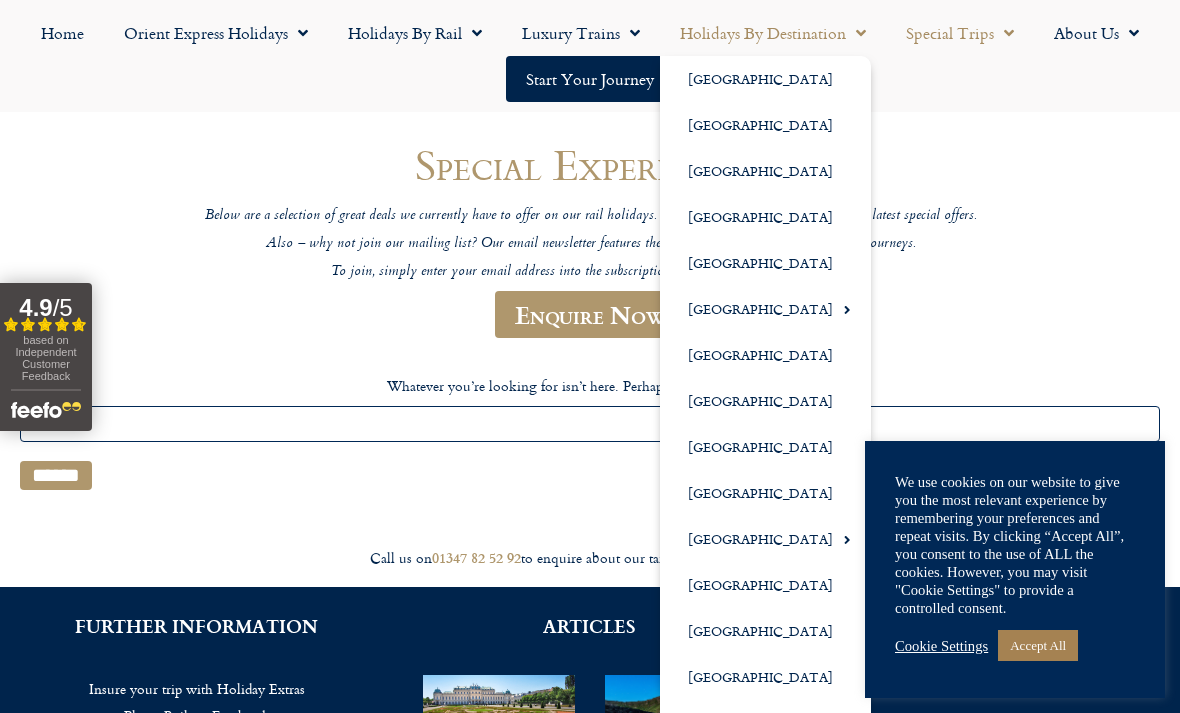 click on "[GEOGRAPHIC_DATA]" 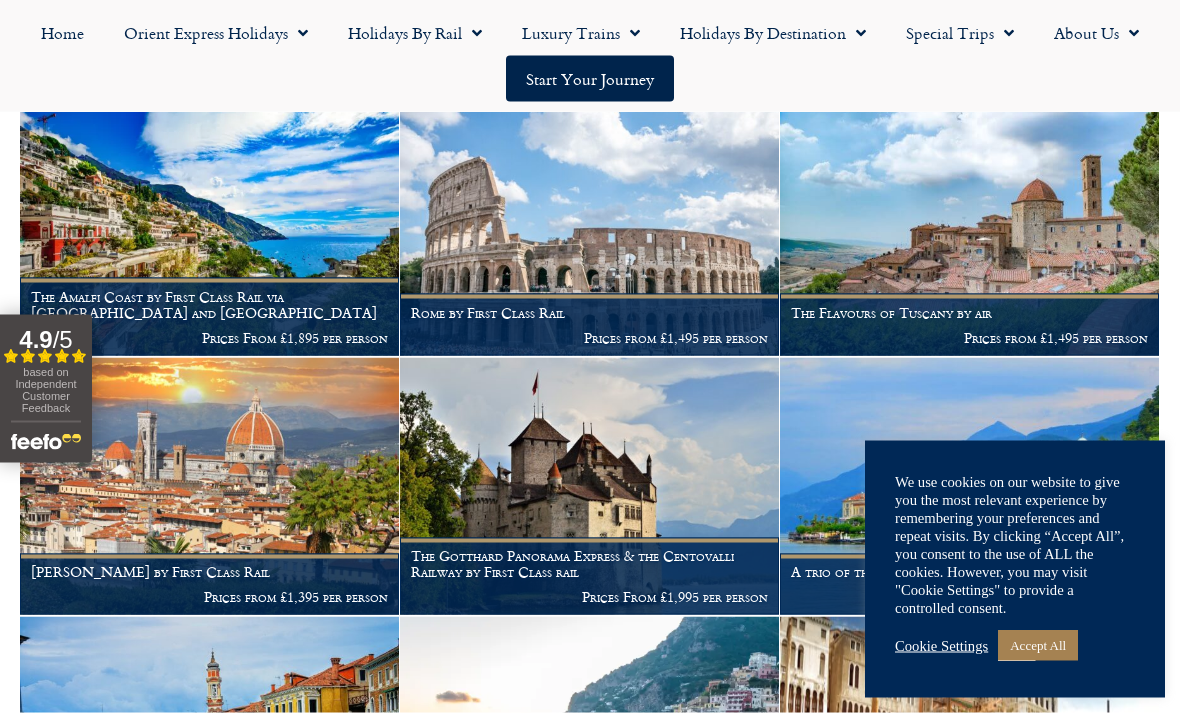 scroll, scrollTop: 1037, scrollLeft: 0, axis: vertical 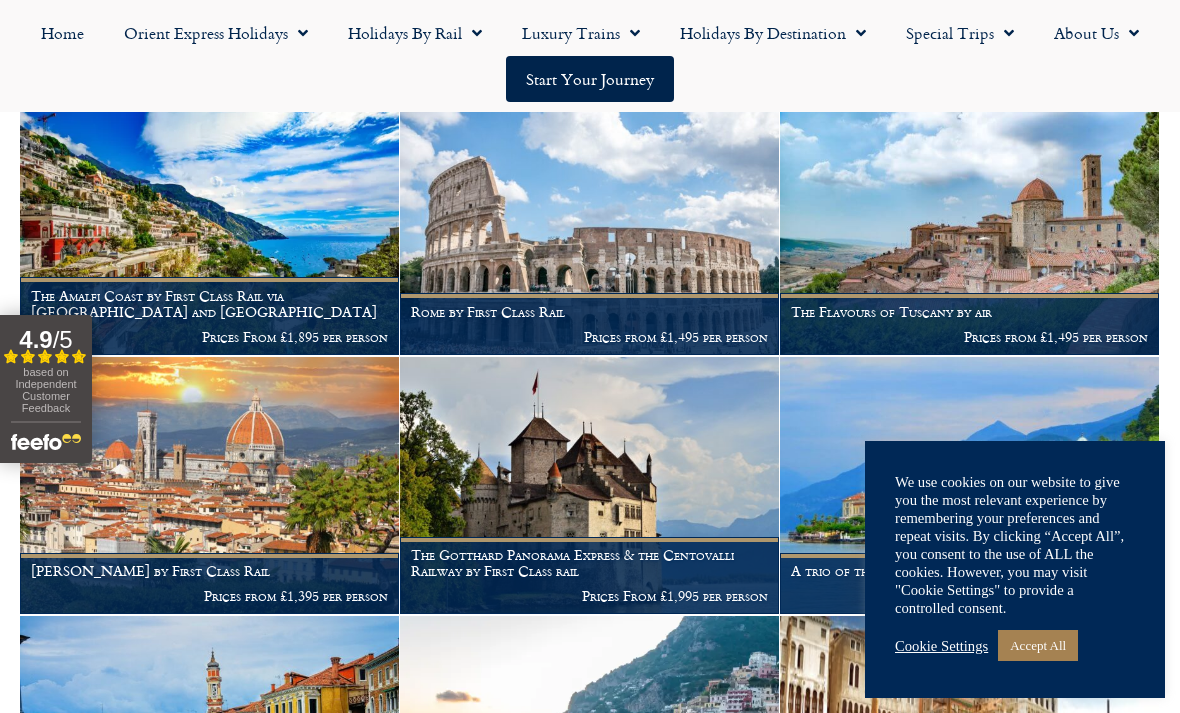 click on "The Amalfi Coast by First Class Rail via Zurich and Montreux" at bounding box center [209, 304] 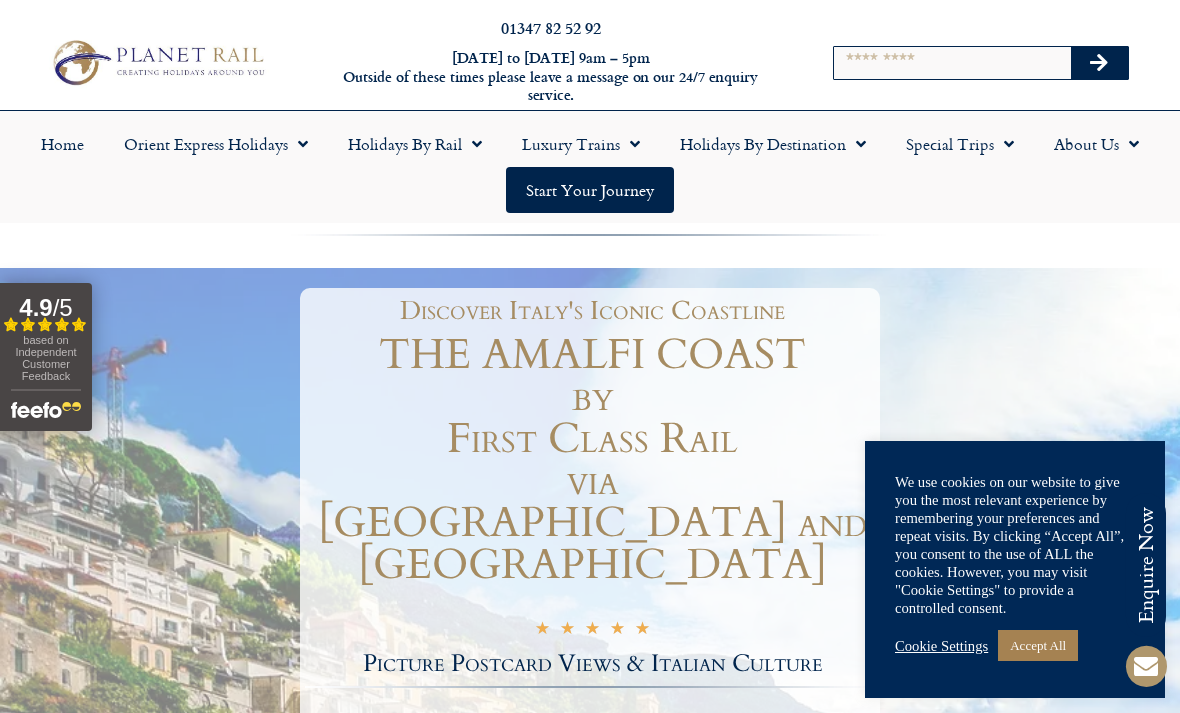 scroll, scrollTop: 0, scrollLeft: 0, axis: both 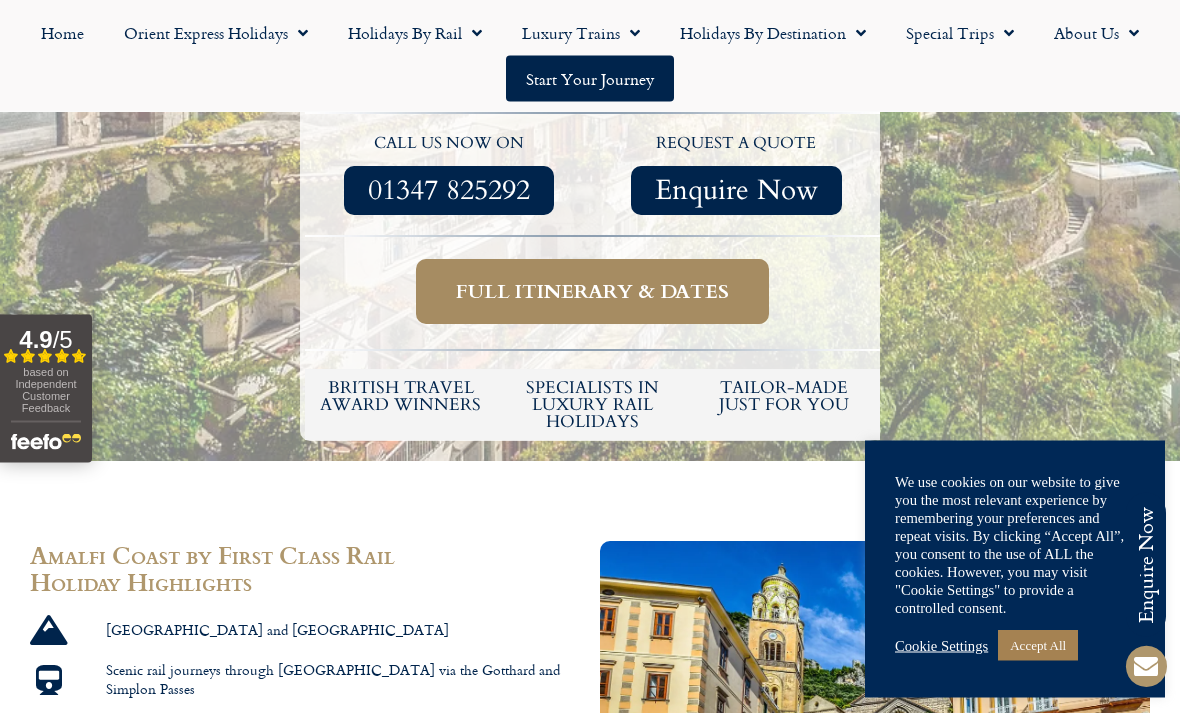 click on "Full itinerary & dates" at bounding box center [592, 292] 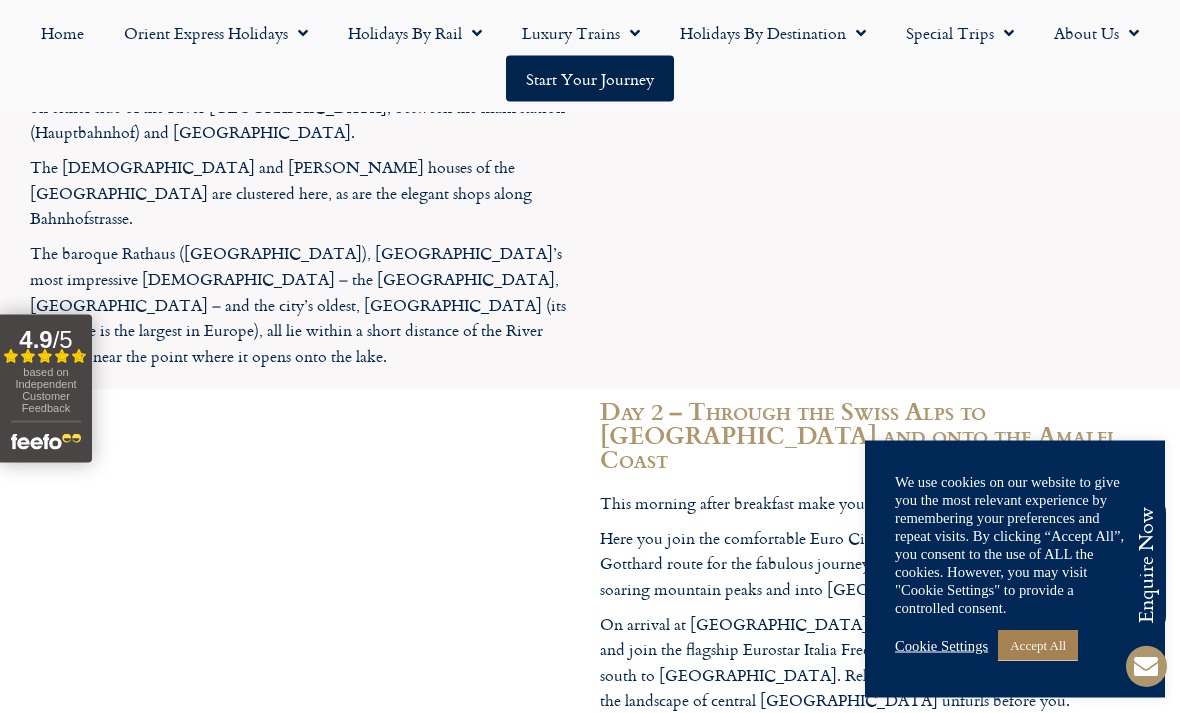 scroll, scrollTop: 2979, scrollLeft: 0, axis: vertical 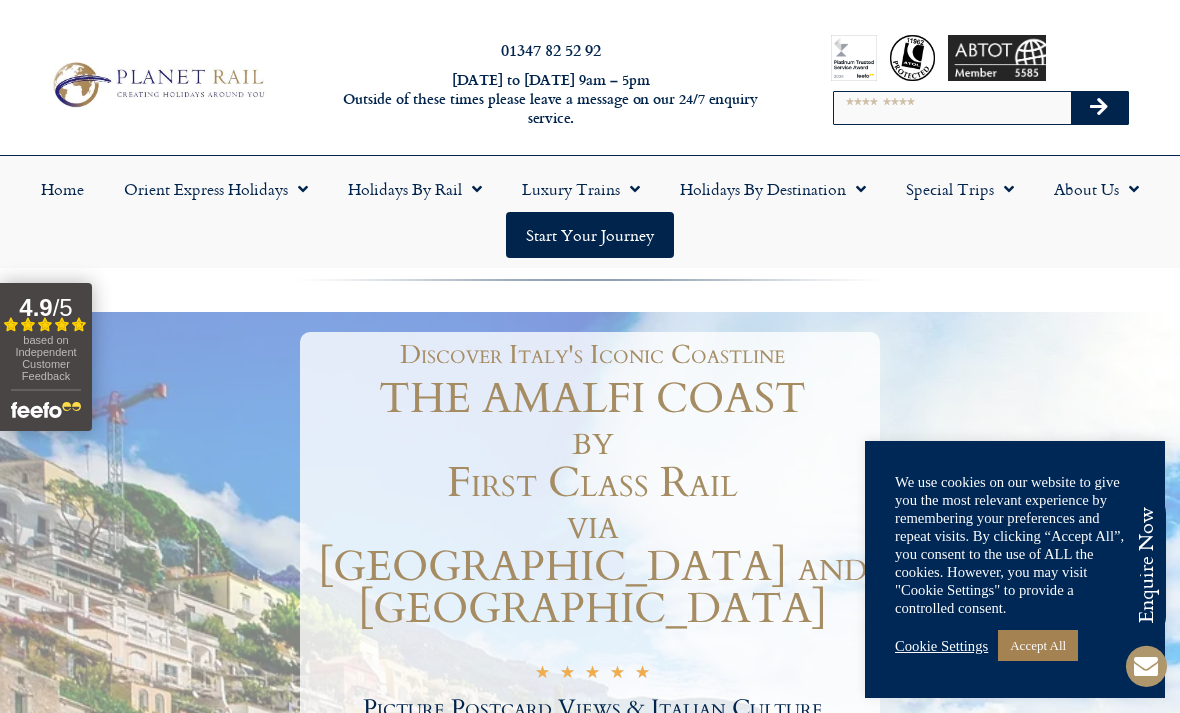 click on "Luxury Trains" 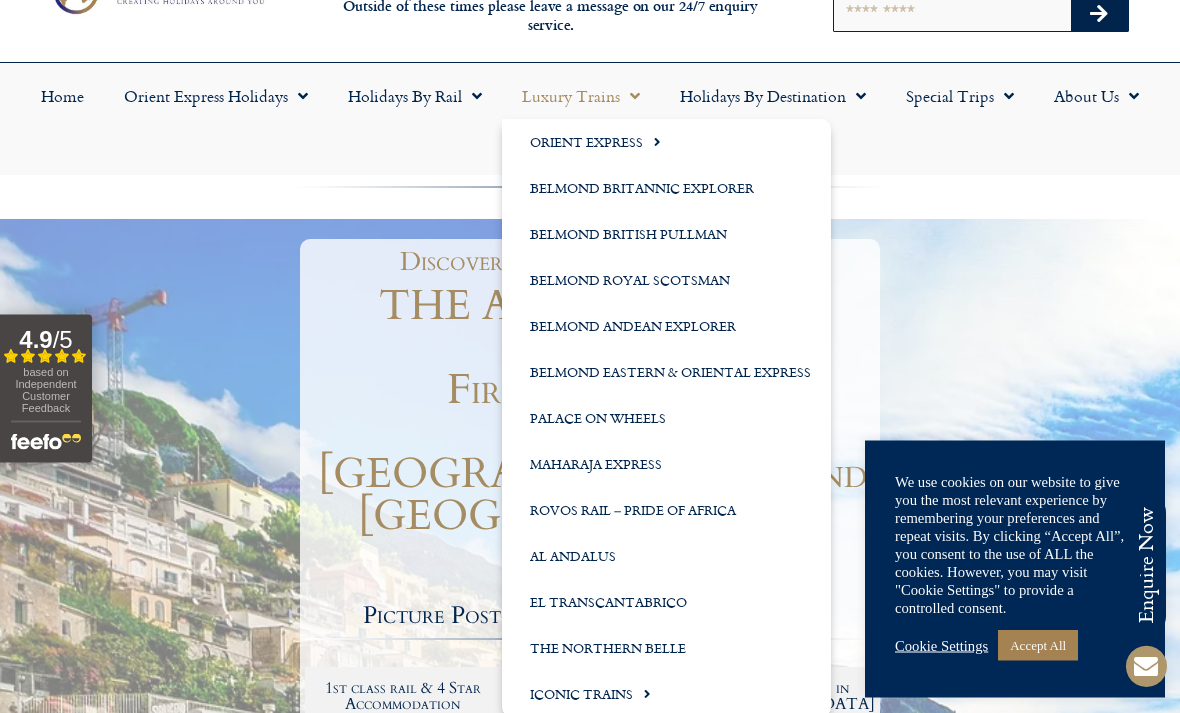 scroll, scrollTop: 93, scrollLeft: 0, axis: vertical 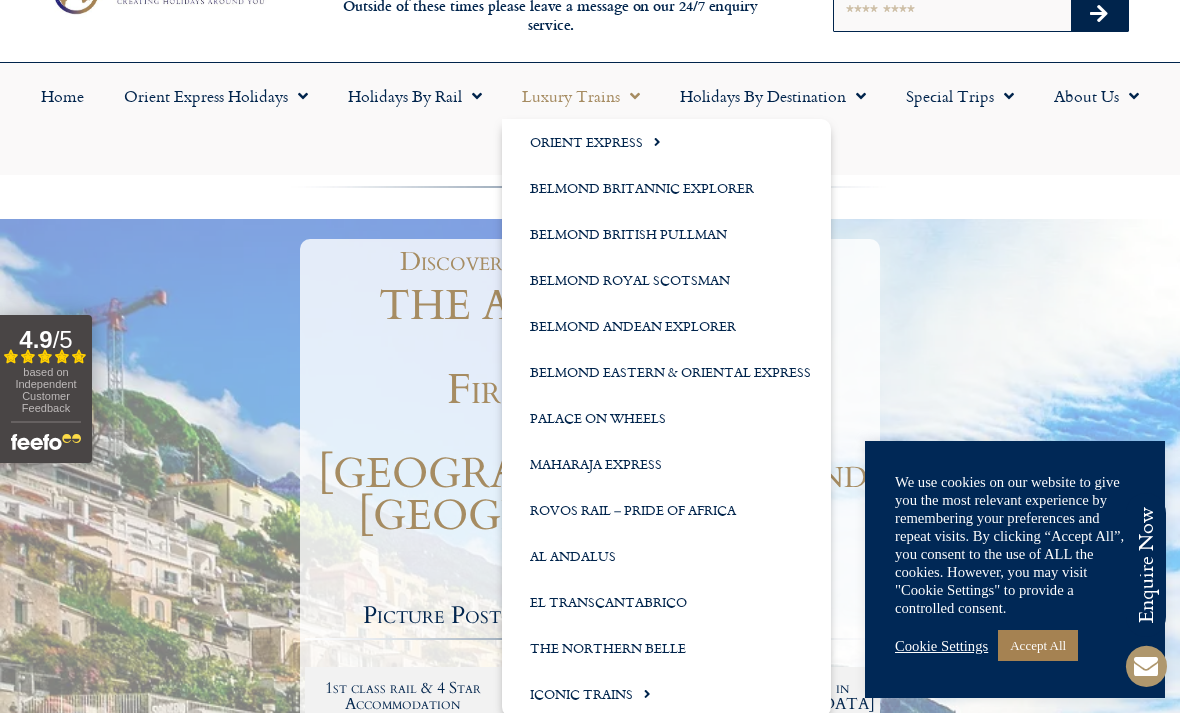 click on "Orient Express" 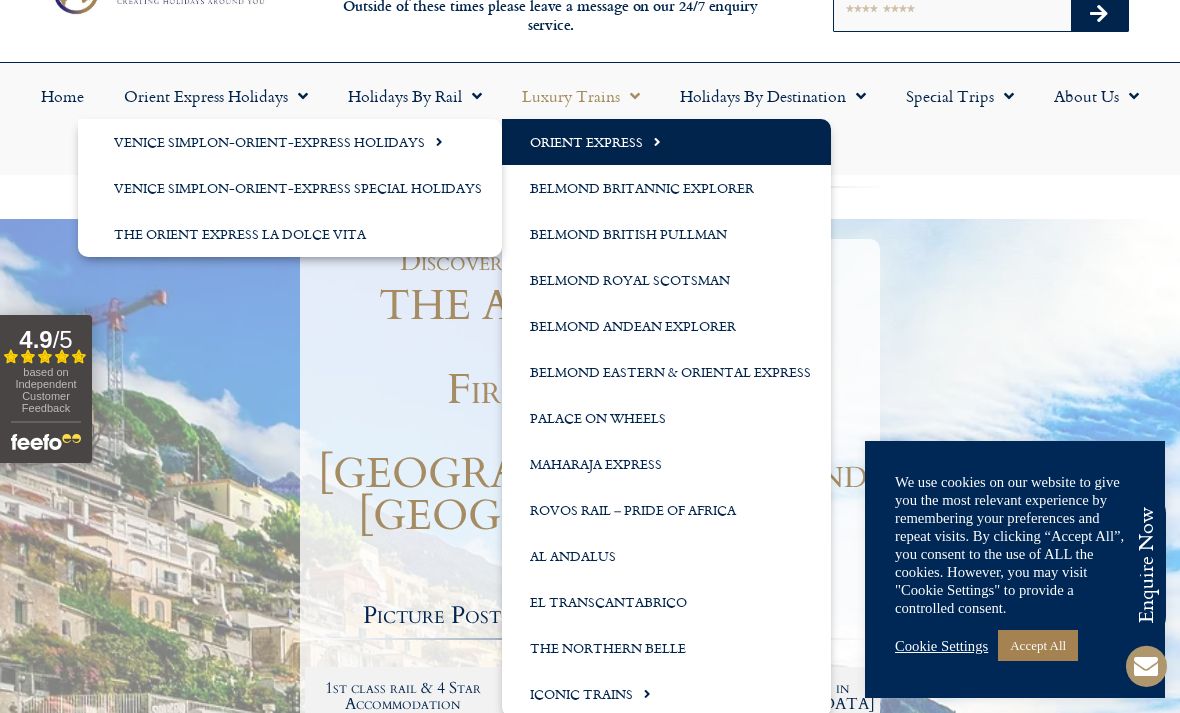 click on "The Orient Express La Dolce Vita" 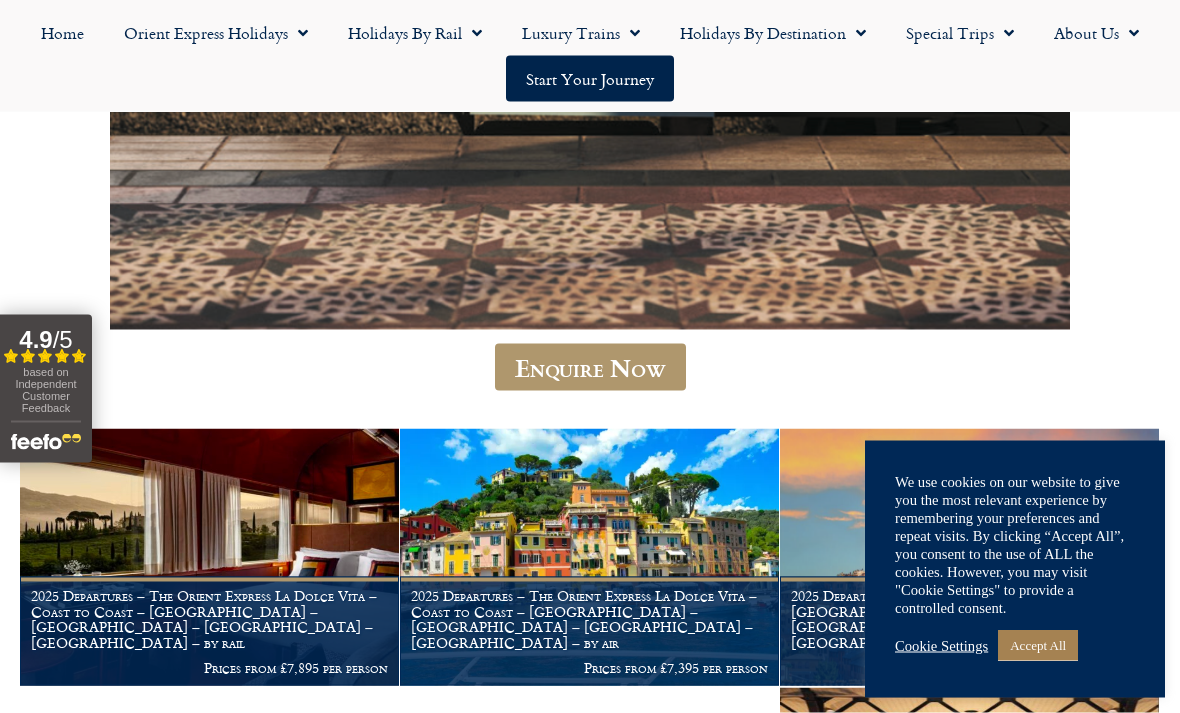 scroll, scrollTop: 1496, scrollLeft: 0, axis: vertical 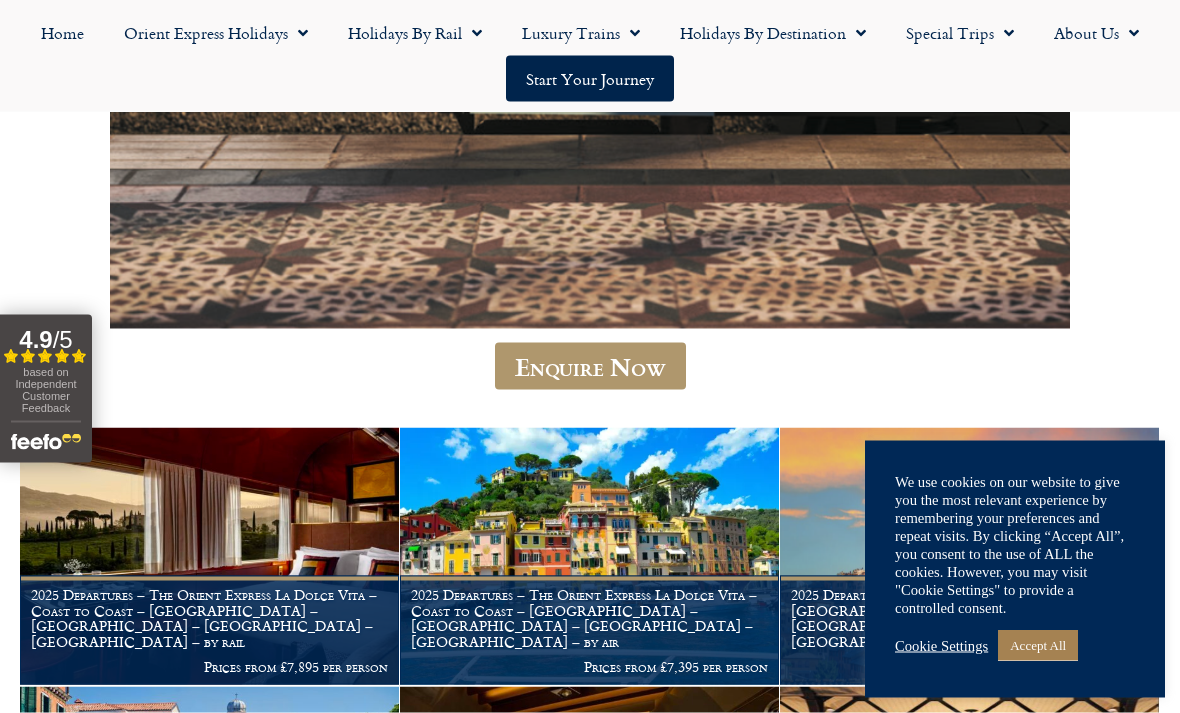 click on "Accept All" at bounding box center [1038, 645] 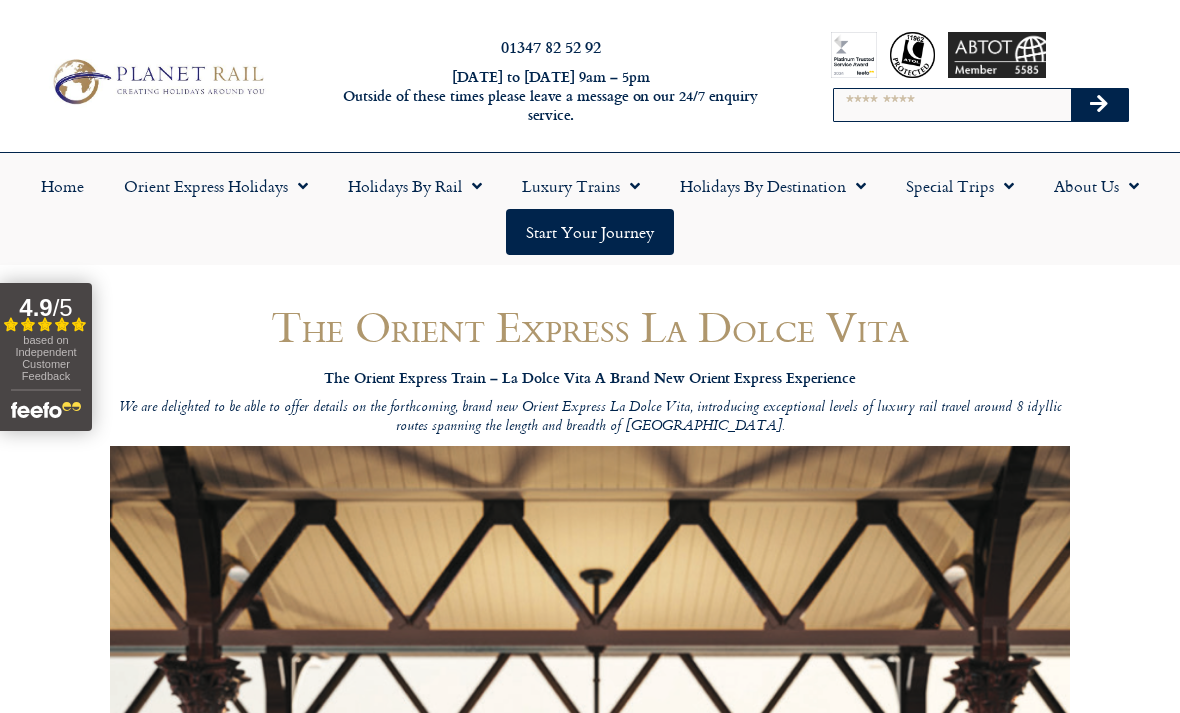 scroll, scrollTop: 0, scrollLeft: 0, axis: both 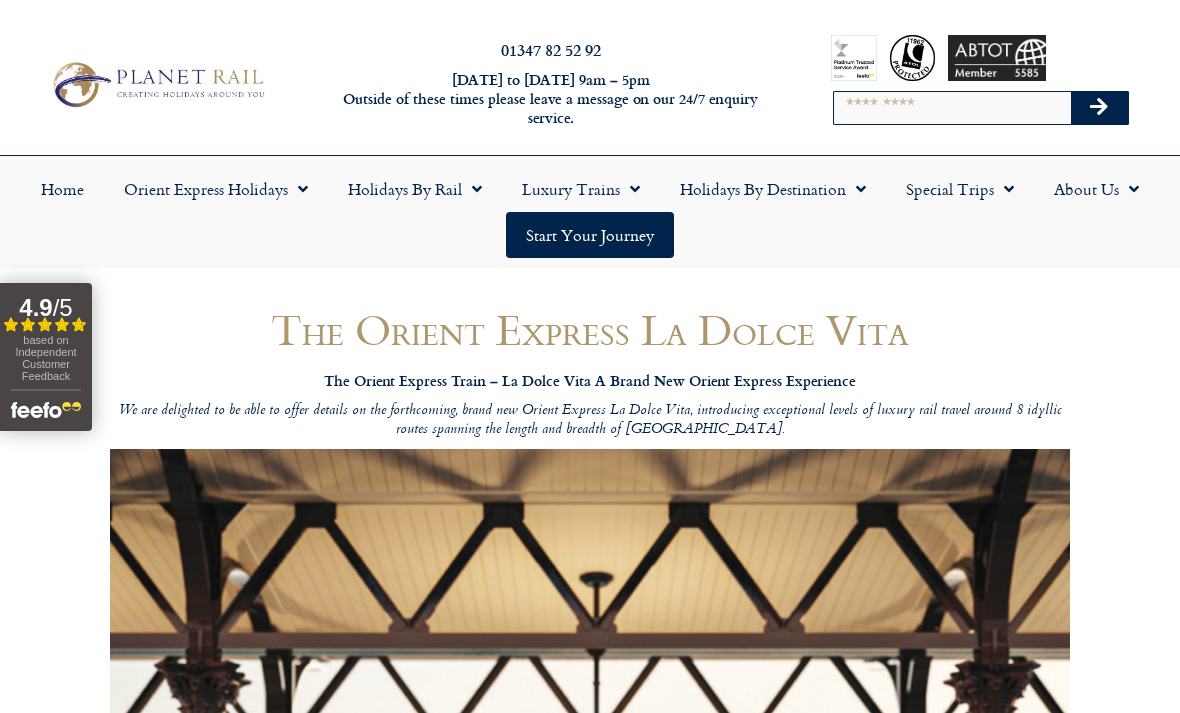 click on "Luxury Trains" 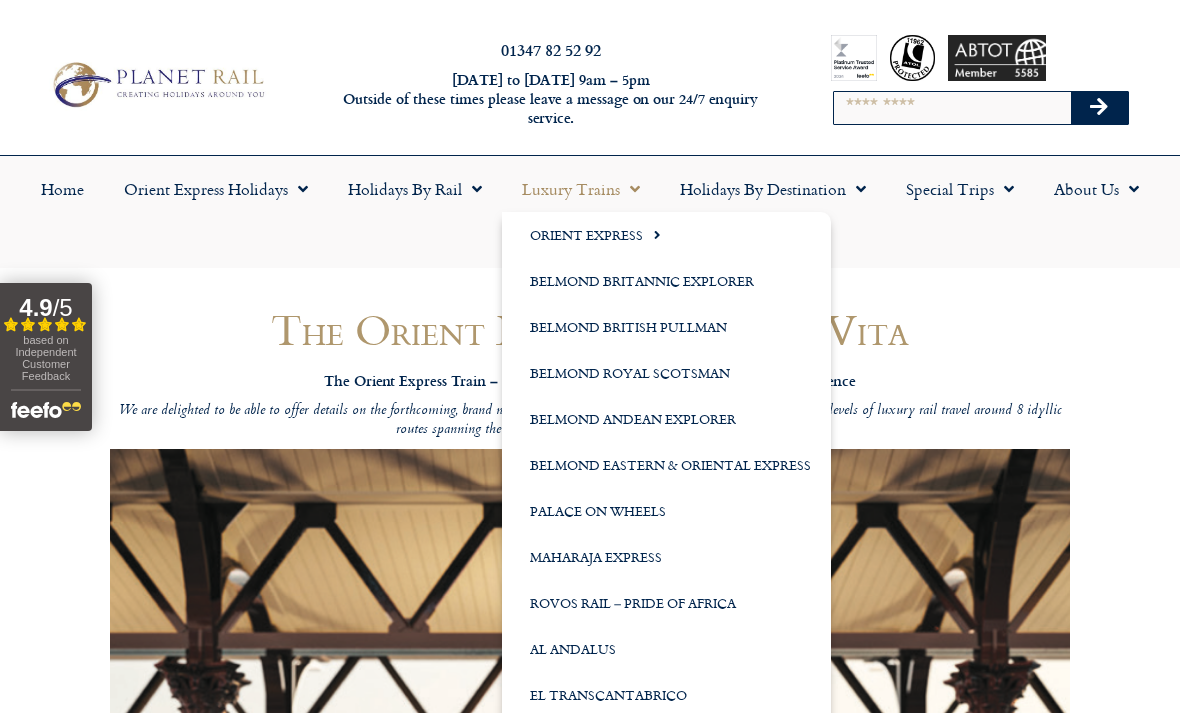 click on "Orient Express" 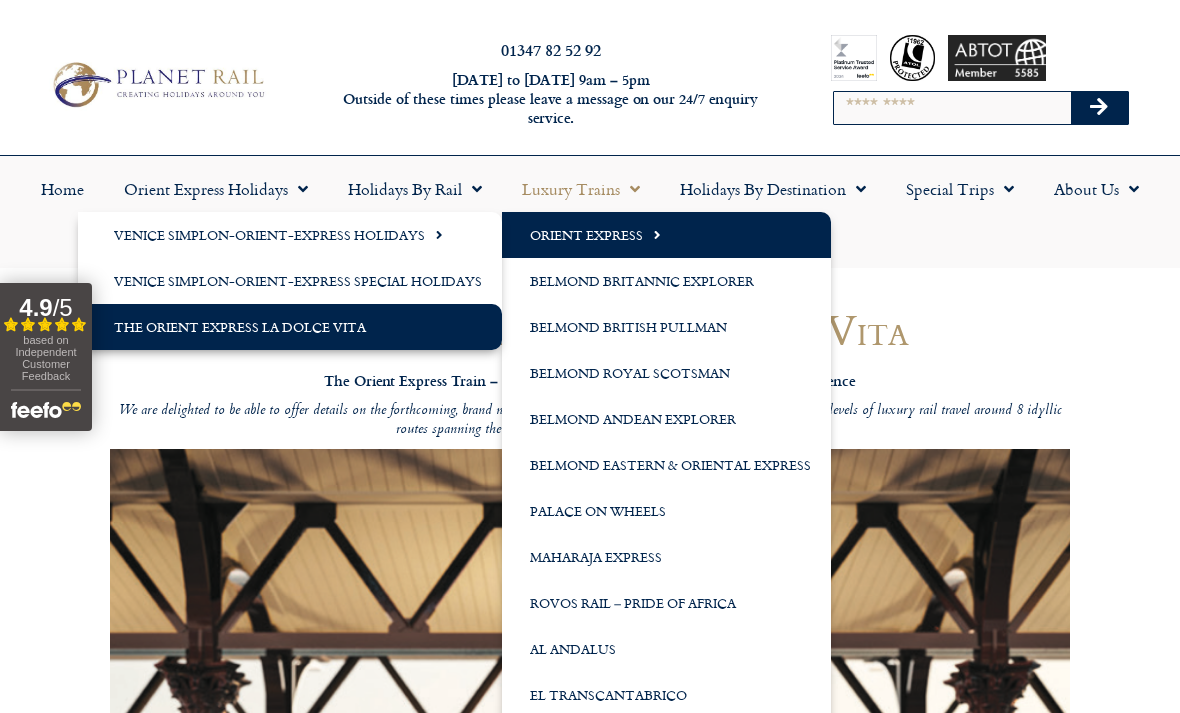 click on "Venice Simplon-Orient-Express Holidays" 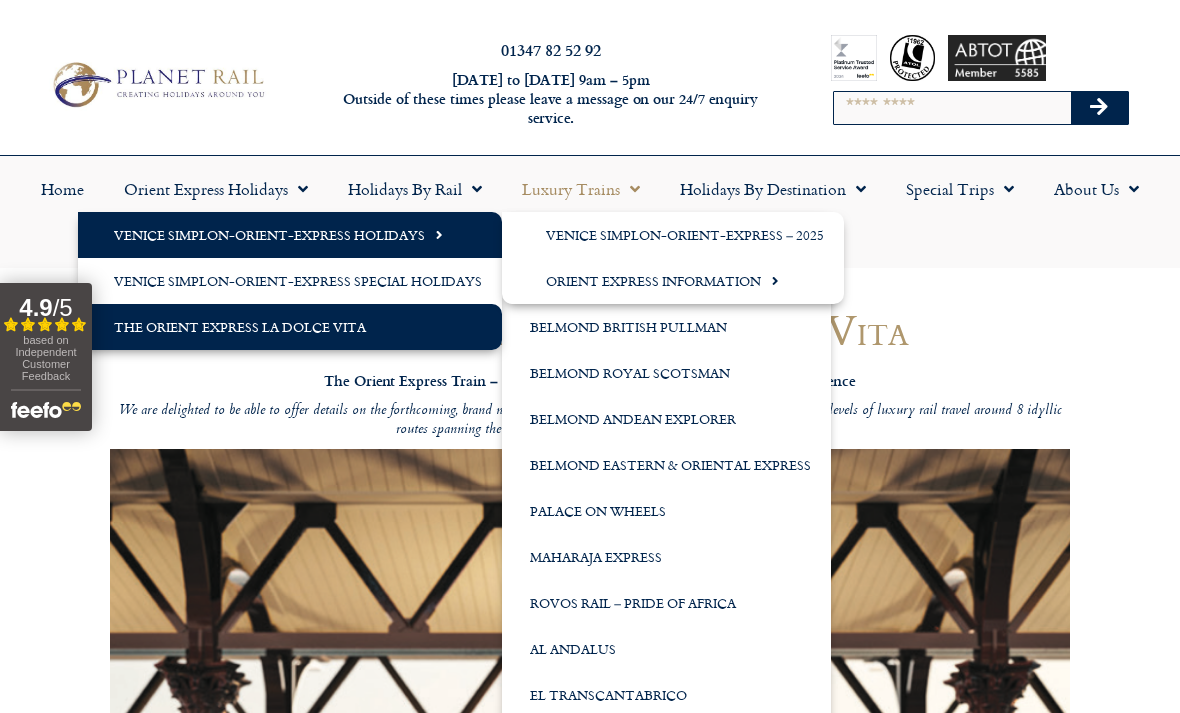 click on "Venice Simplon-Orient-Express Holidays" 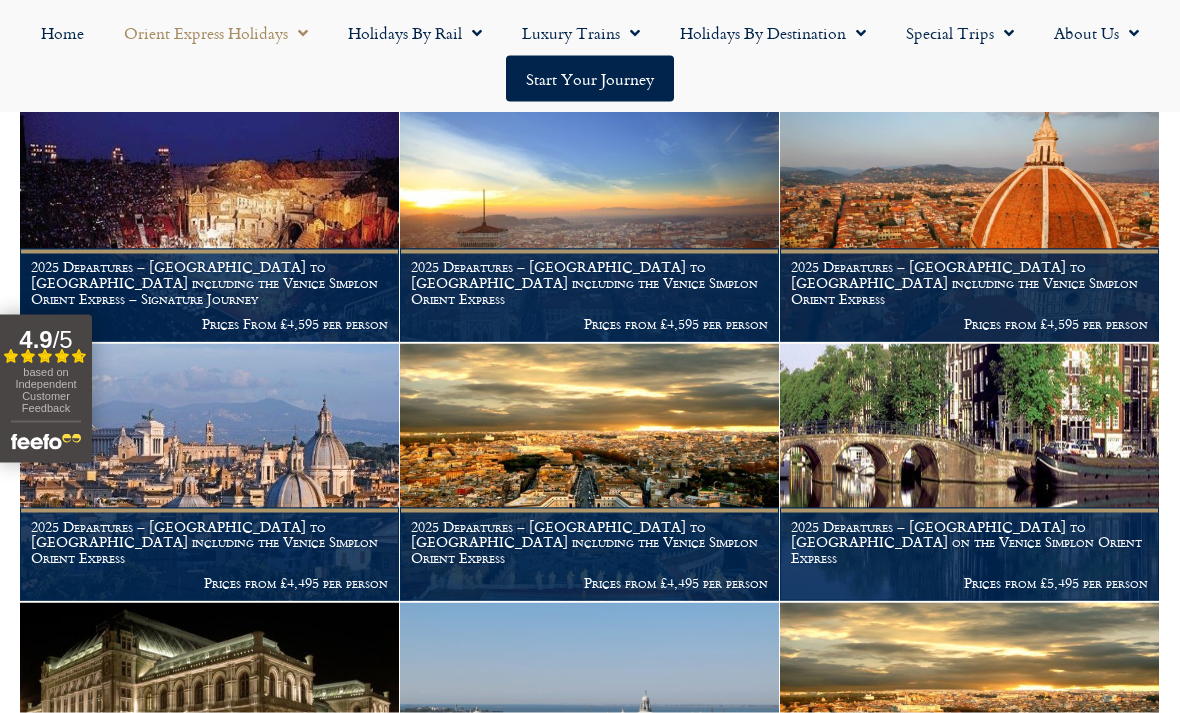scroll, scrollTop: 1161, scrollLeft: 0, axis: vertical 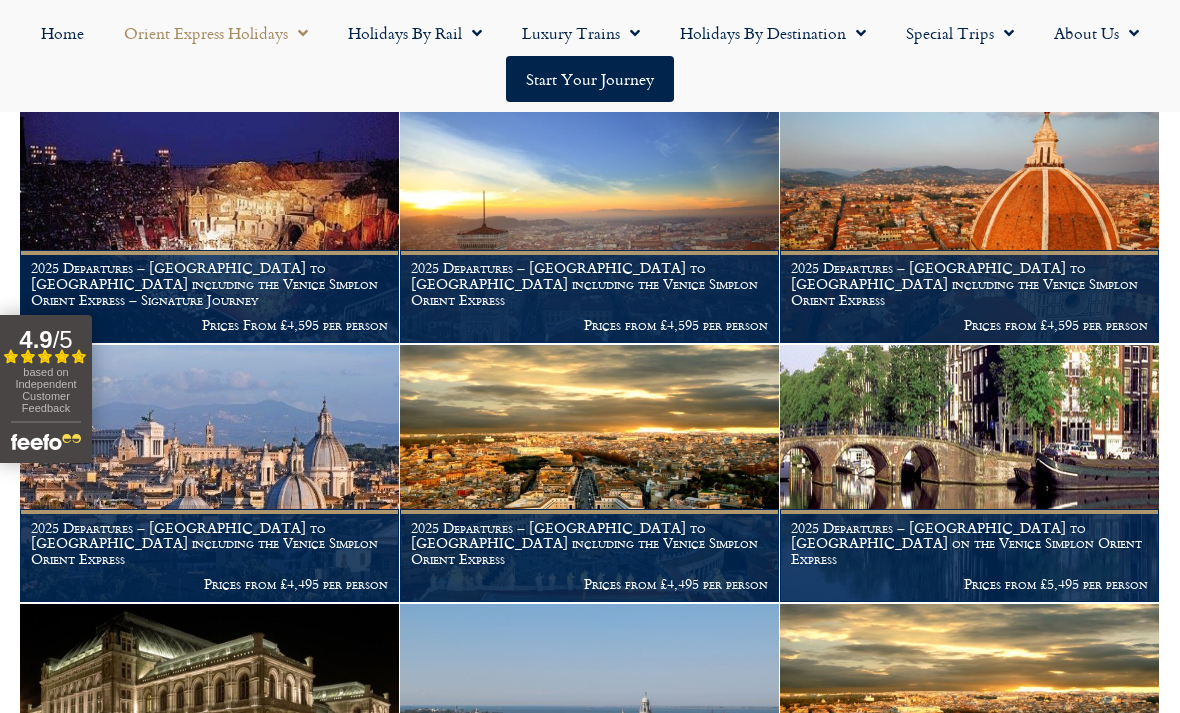 click on "2025 Departures – [GEOGRAPHIC_DATA] to [GEOGRAPHIC_DATA] including the Venice Simplon Orient Express – Signature Journey" at bounding box center (209, 283) 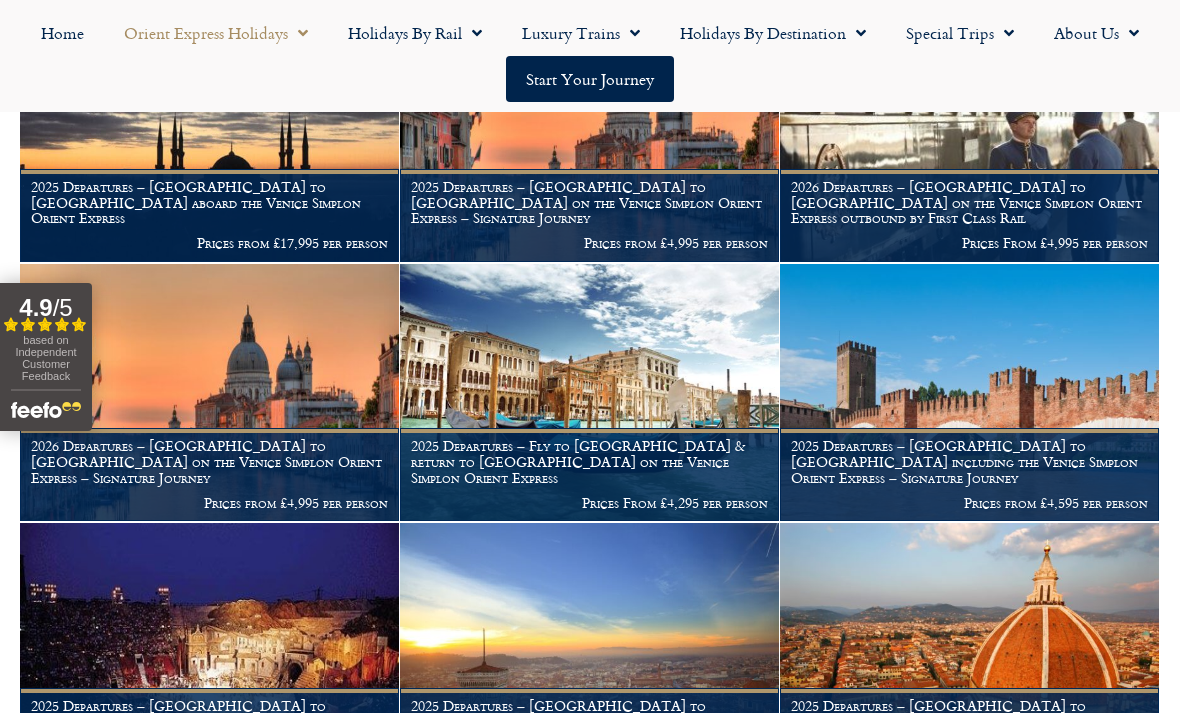 scroll, scrollTop: 722, scrollLeft: 0, axis: vertical 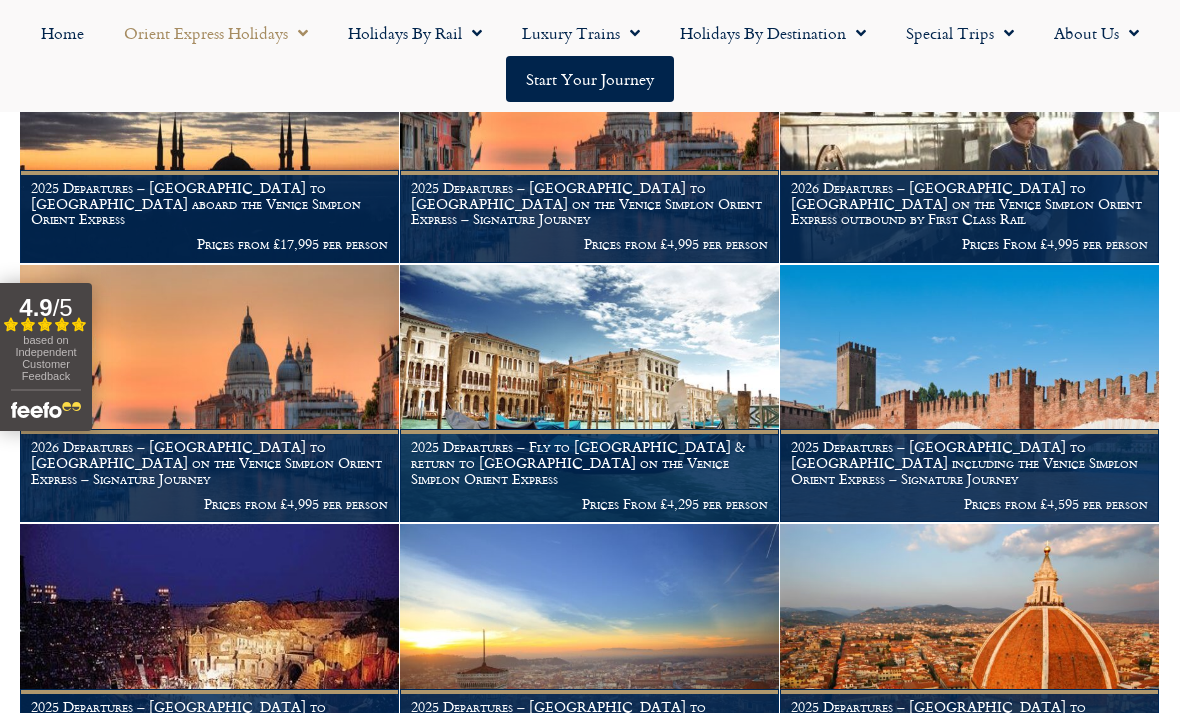 click on "2025 Departures – [GEOGRAPHIC_DATA] to [GEOGRAPHIC_DATA] including the Venice Simplon Orient Express – Signature Journey
Prices from £4,595 per person" at bounding box center [969, 475] 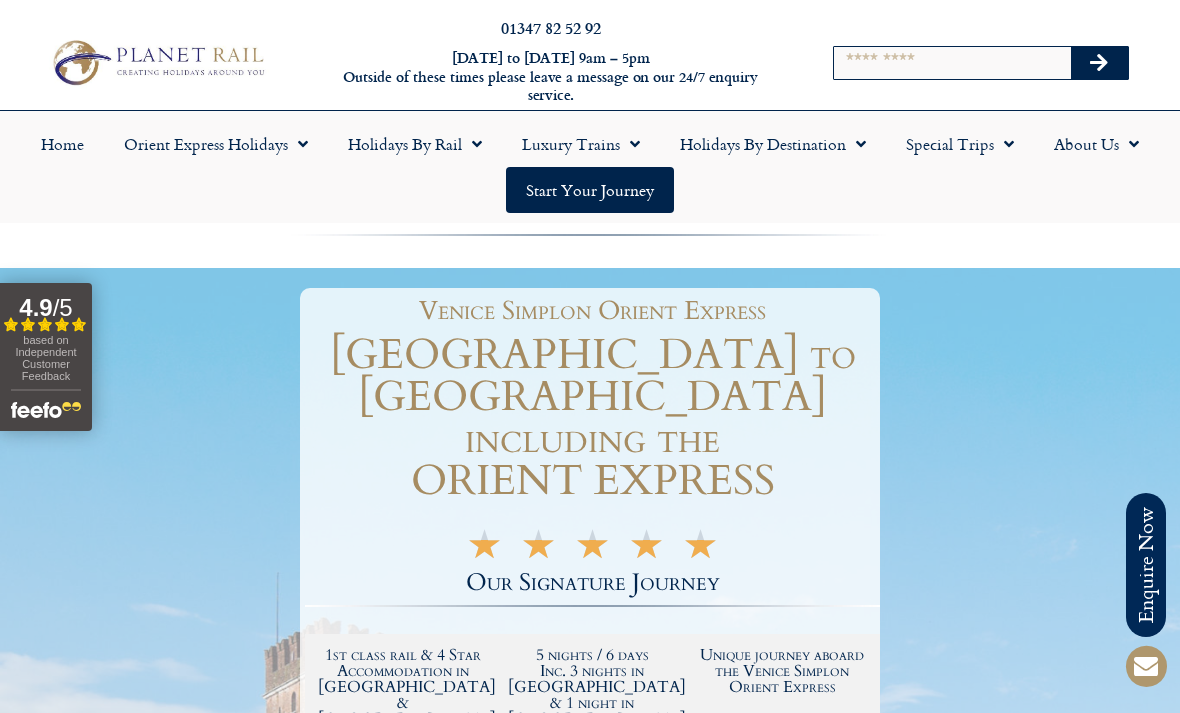 scroll, scrollTop: 0, scrollLeft: 0, axis: both 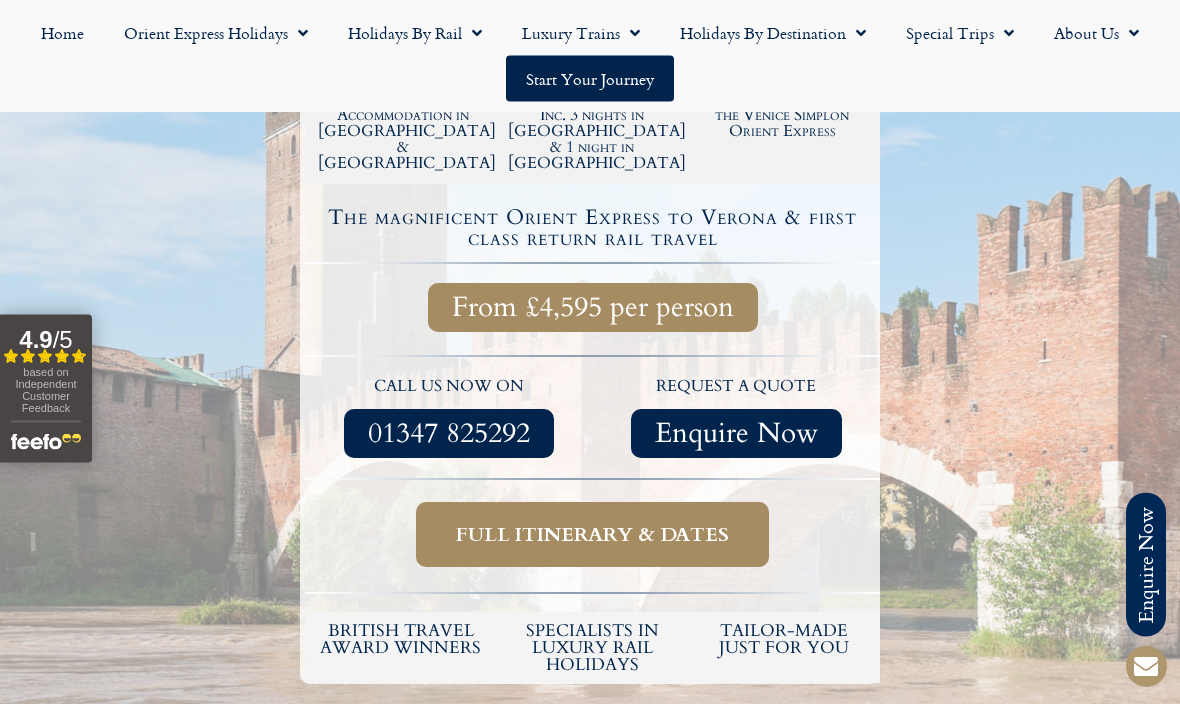 click on "Full itinerary & dates" at bounding box center (592, 535) 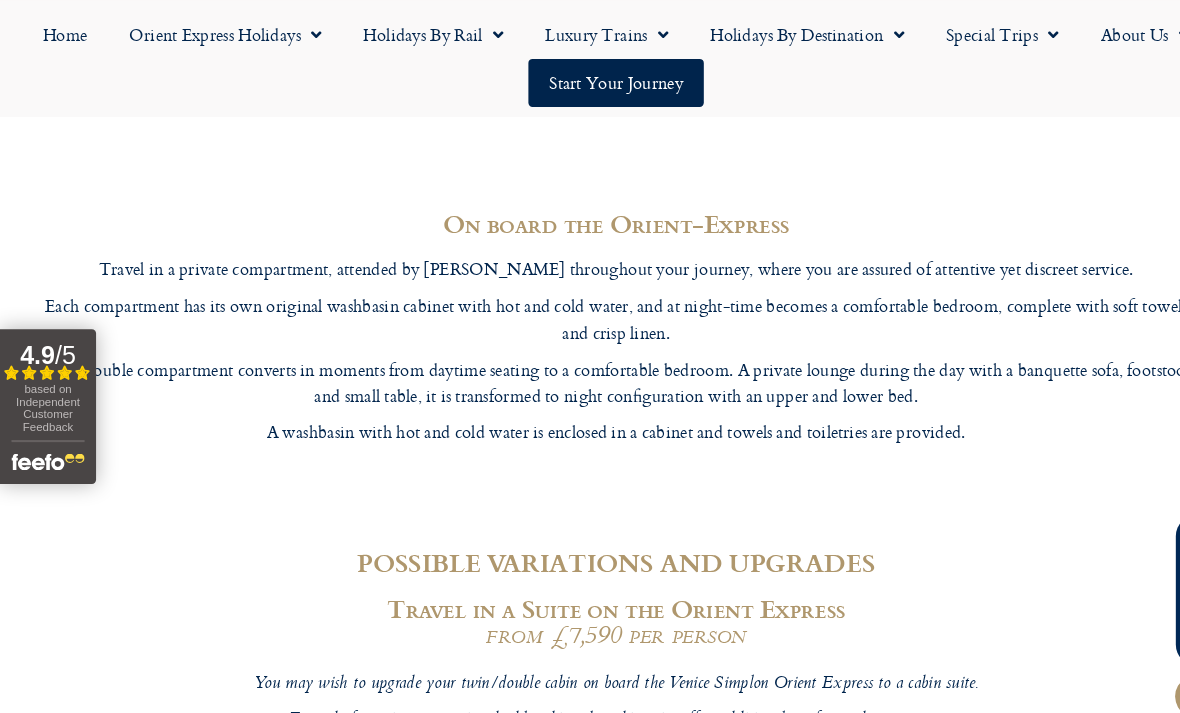 scroll, scrollTop: 6152, scrollLeft: 0, axis: vertical 